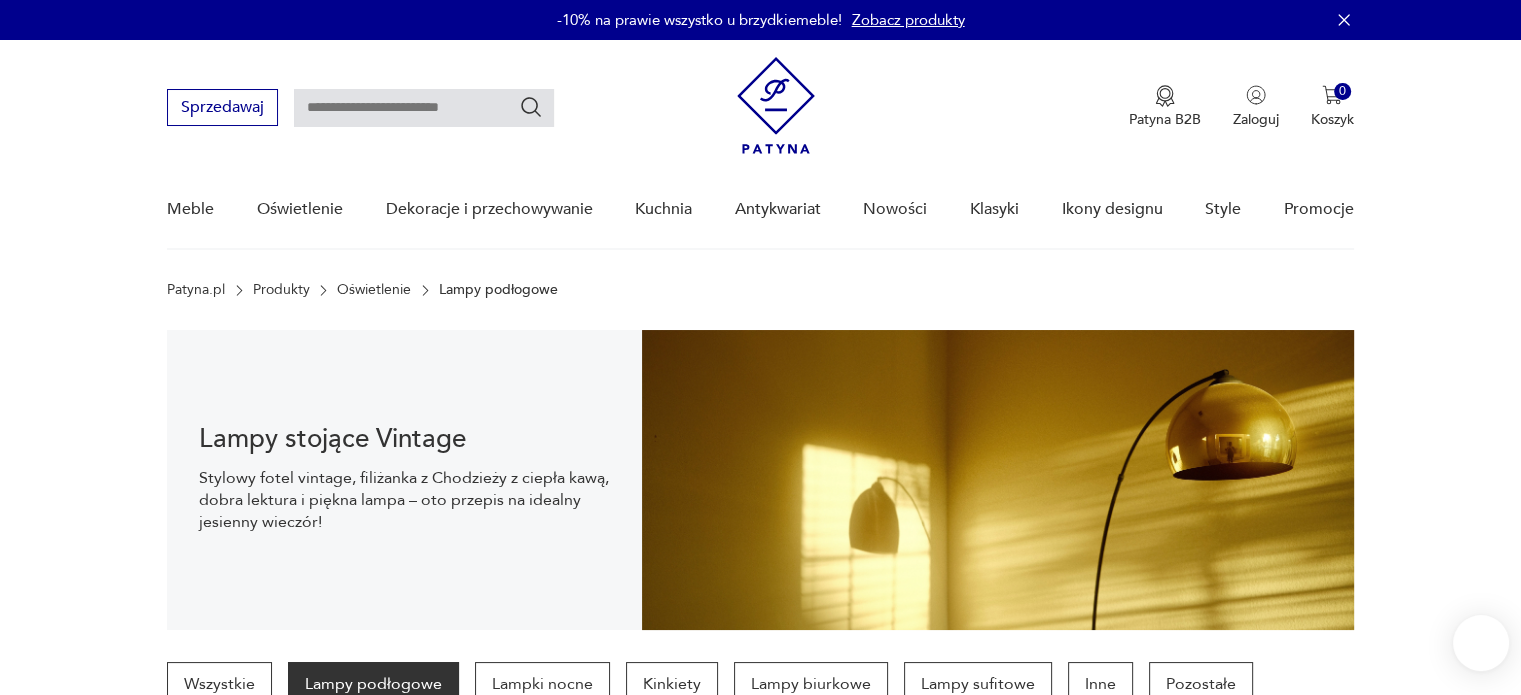 scroll, scrollTop: 29, scrollLeft: 0, axis: vertical 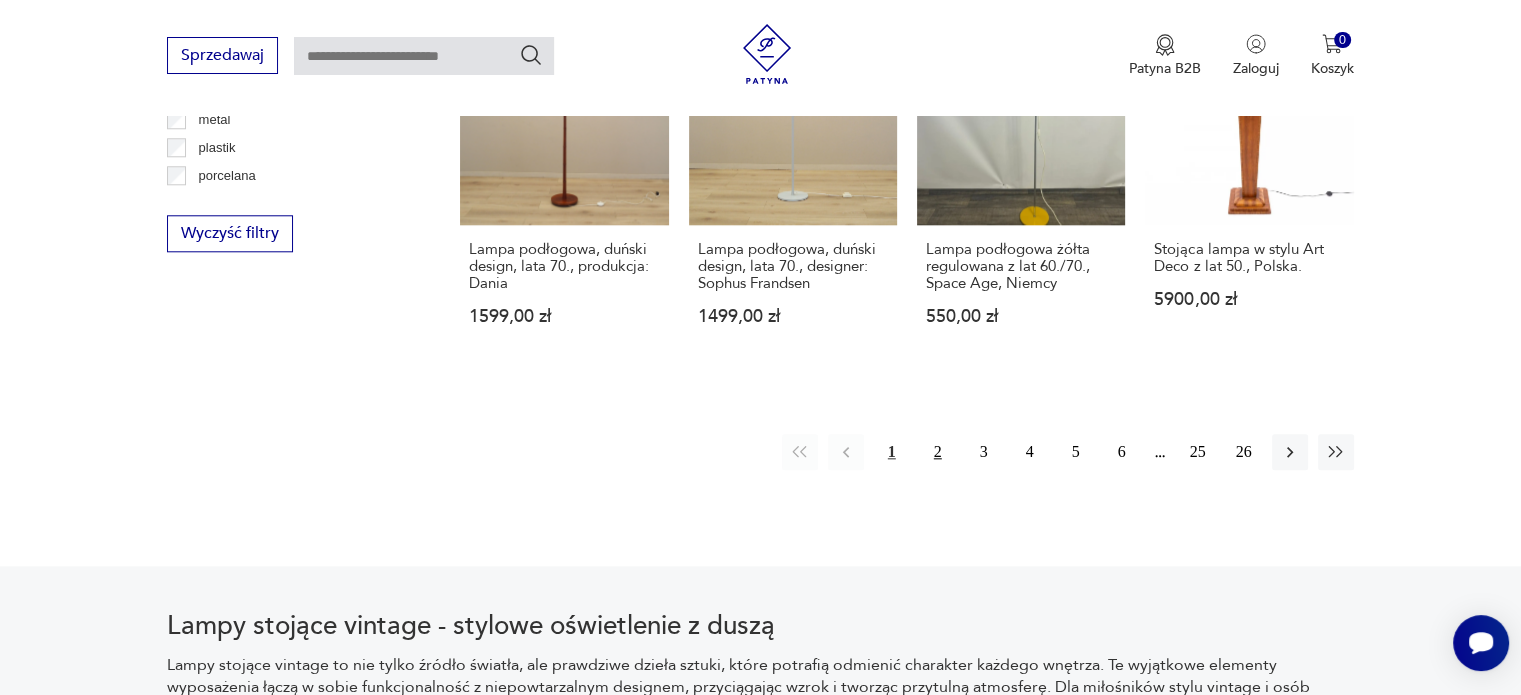 click on "2" at bounding box center (938, 452) 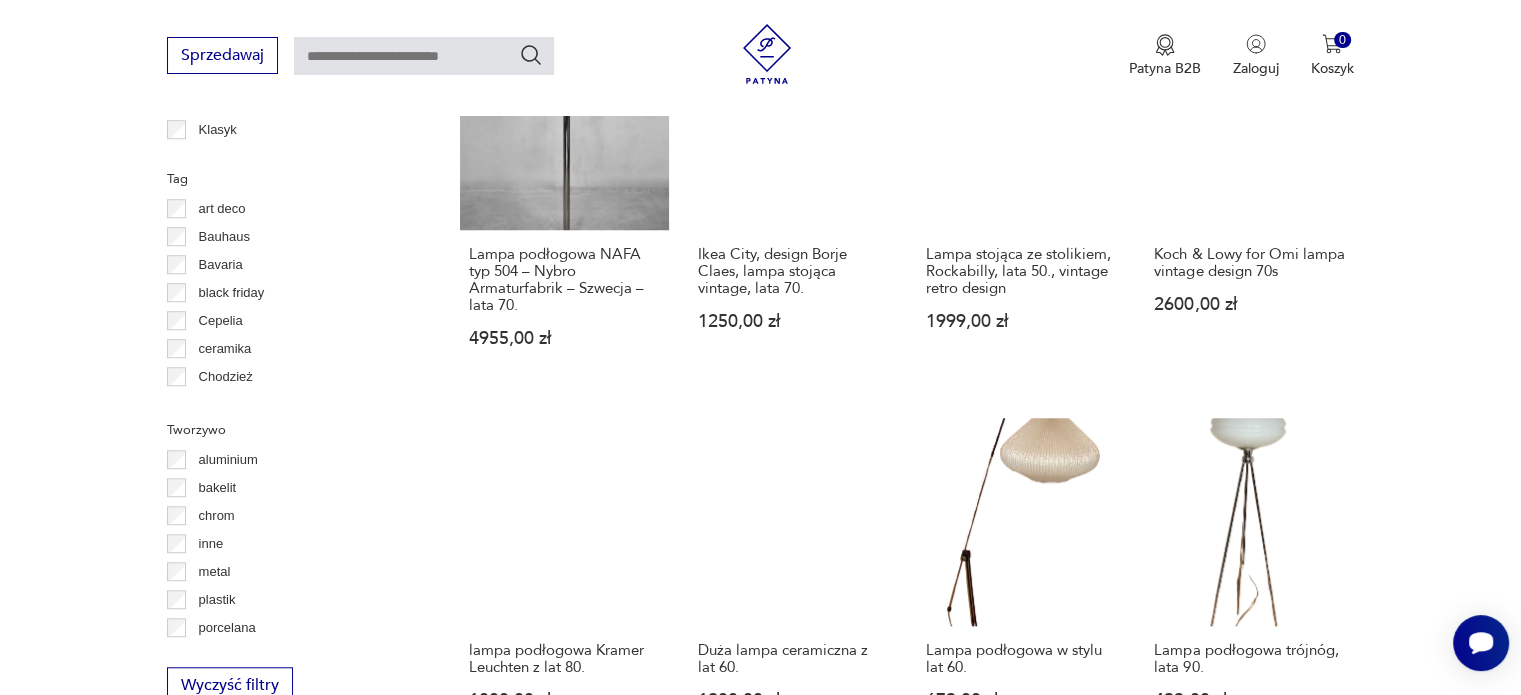 scroll, scrollTop: 1870, scrollLeft: 0, axis: vertical 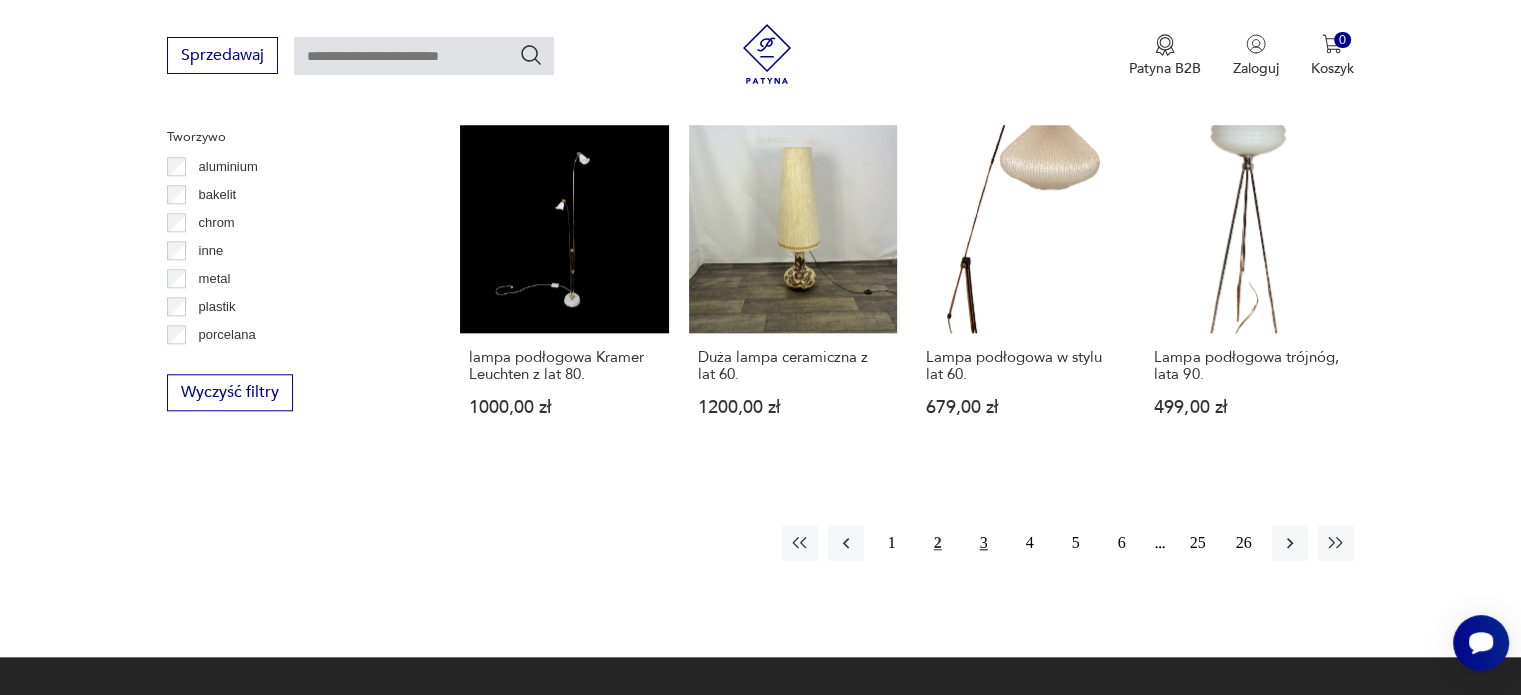 click on "3" at bounding box center (984, 543) 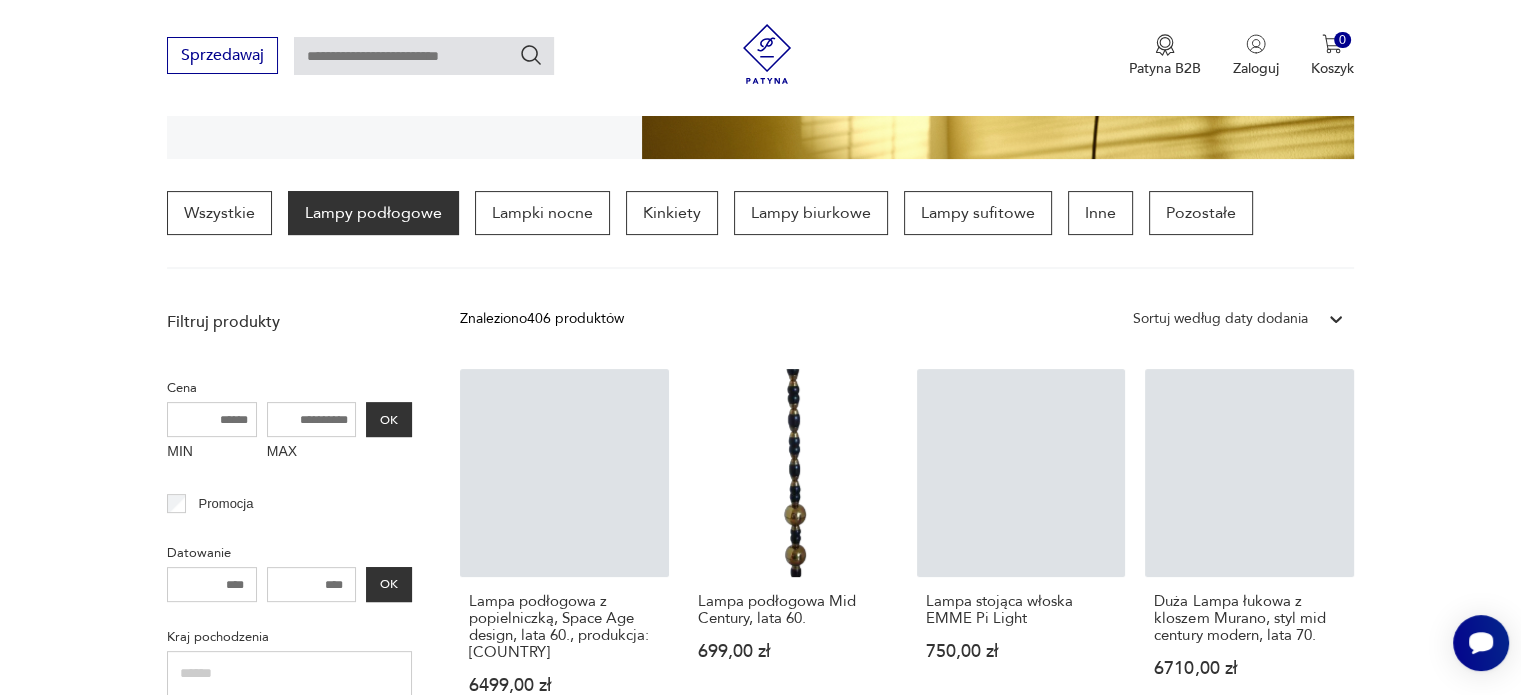 scroll, scrollTop: 871, scrollLeft: 0, axis: vertical 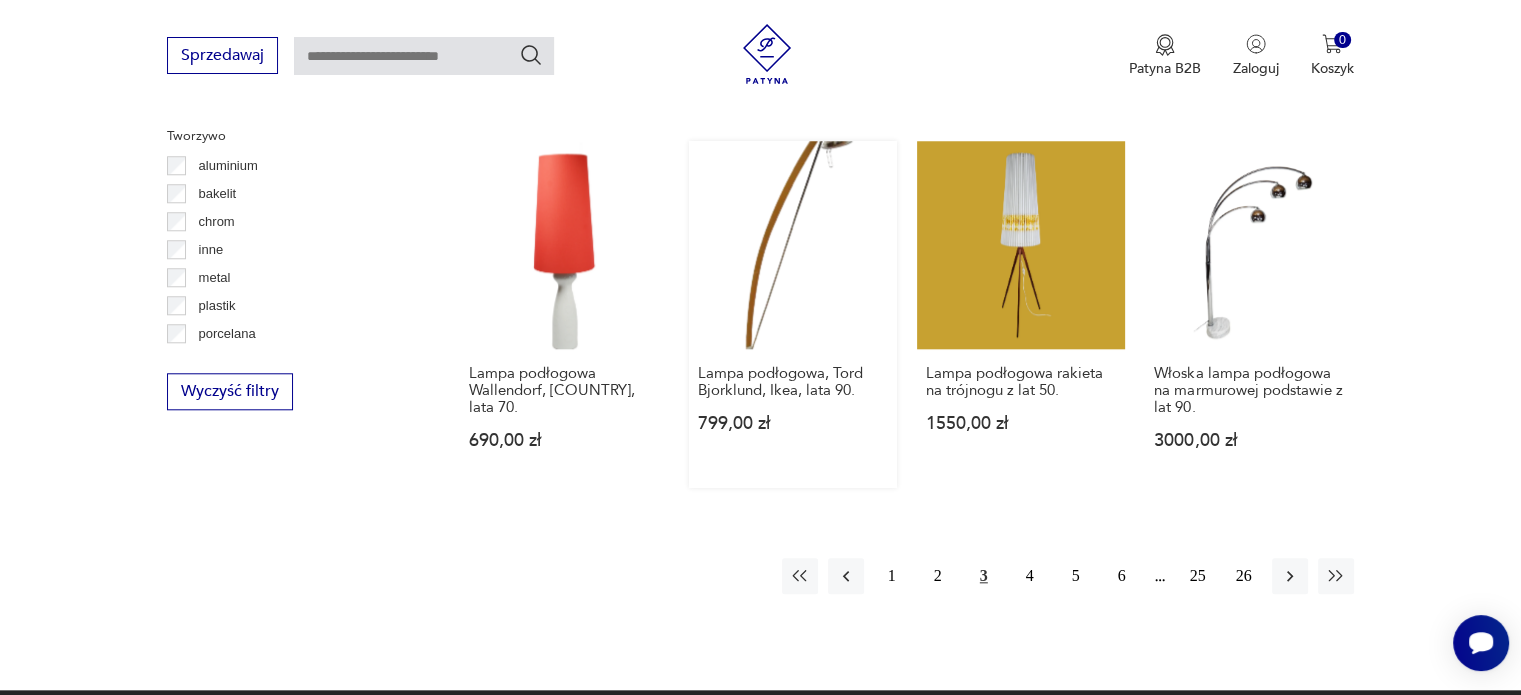 drag, startPoint x: 1028, startPoint y: 597, endPoint x: 804, endPoint y: 278, distance: 389.79095 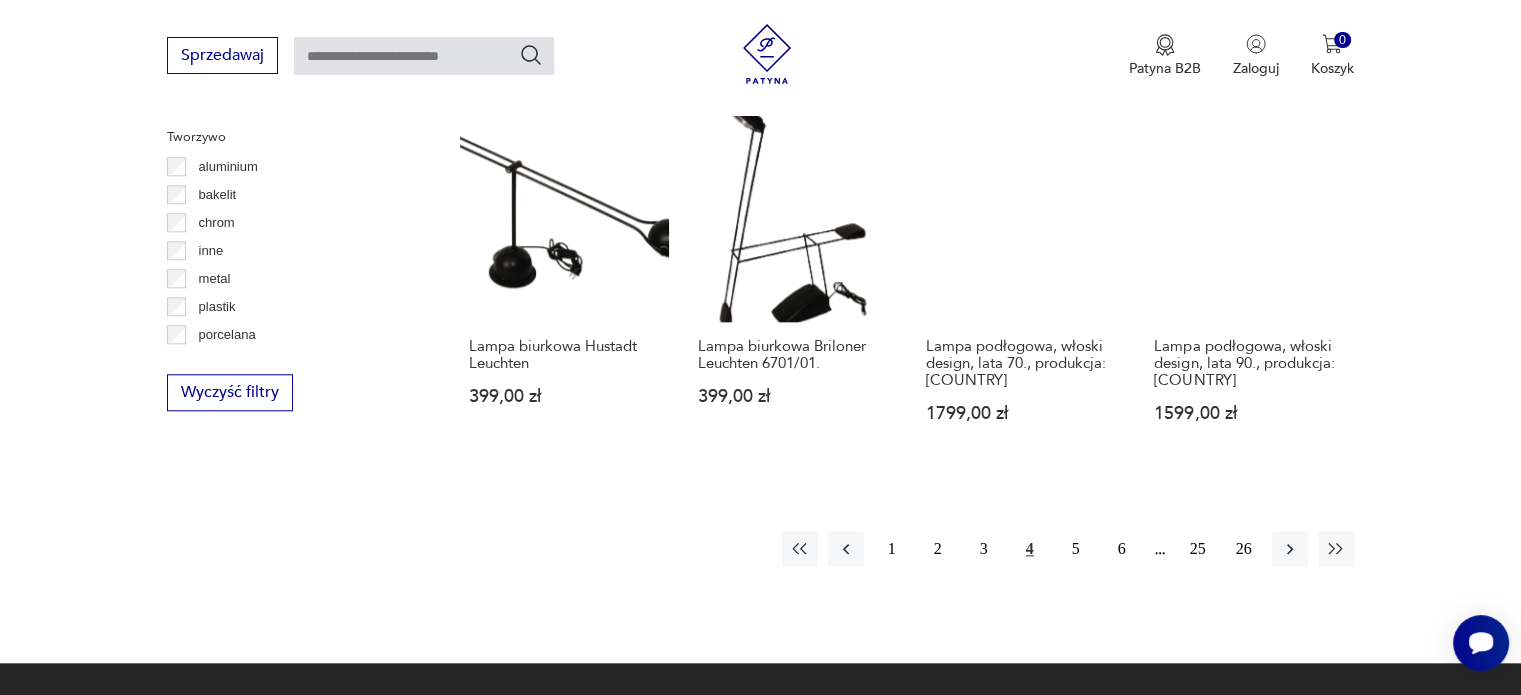 scroll, scrollTop: 1770, scrollLeft: 0, axis: vertical 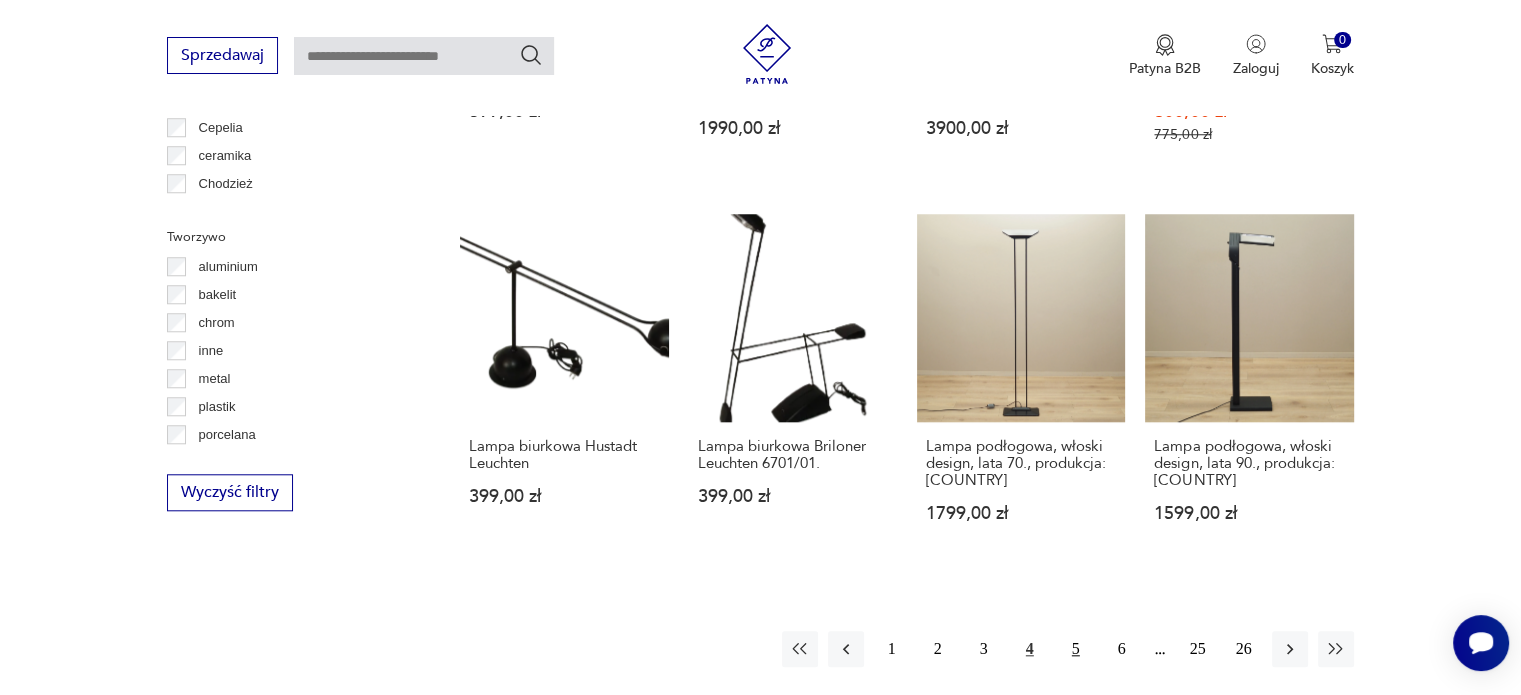 click on "5" at bounding box center [1076, 649] 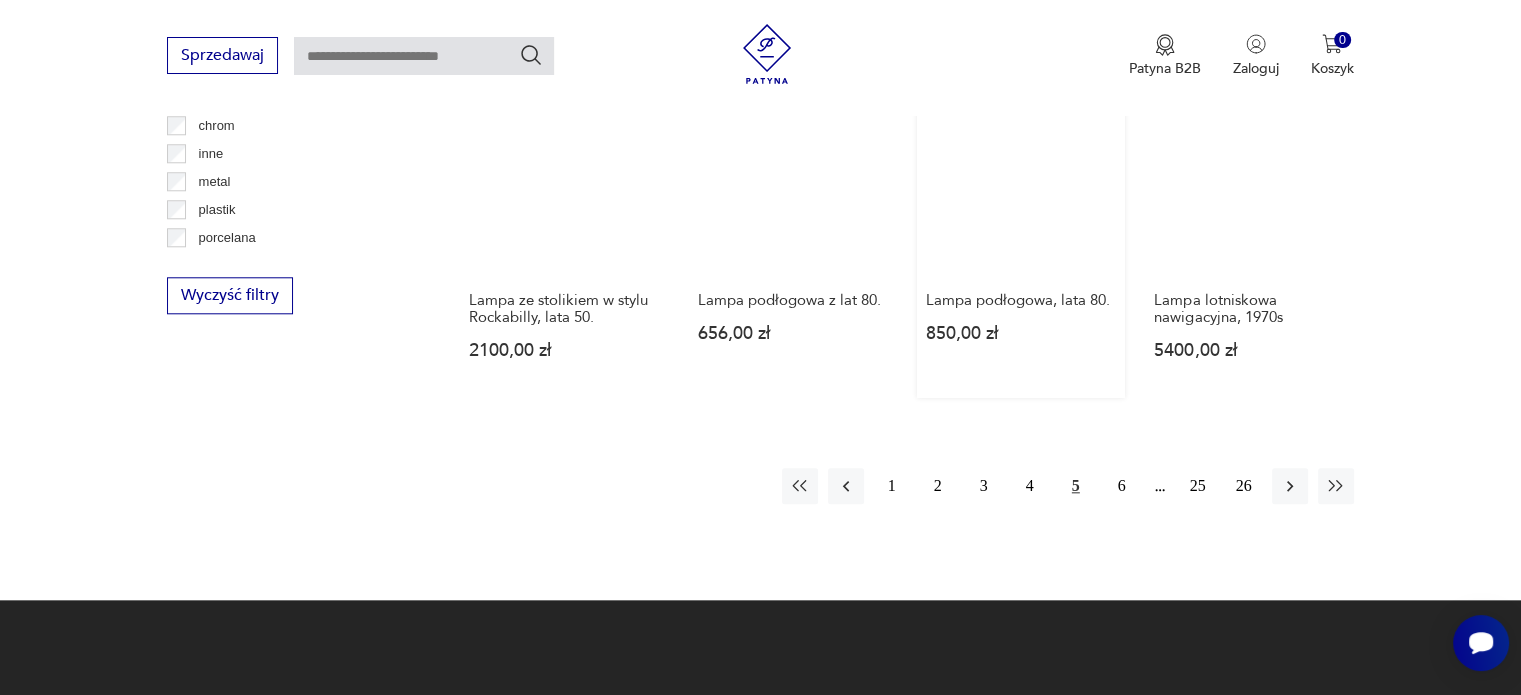 scroll, scrollTop: 1971, scrollLeft: 0, axis: vertical 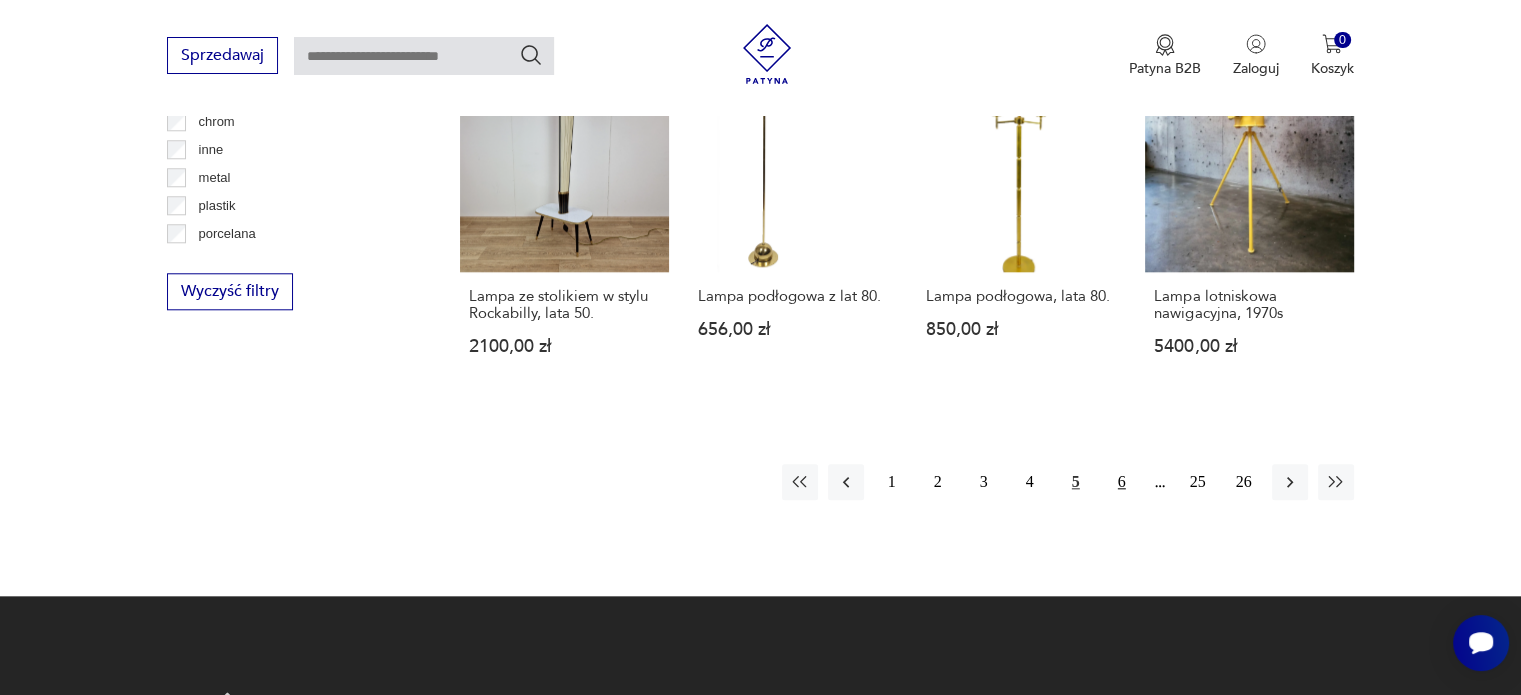 click on "6" at bounding box center [1122, 482] 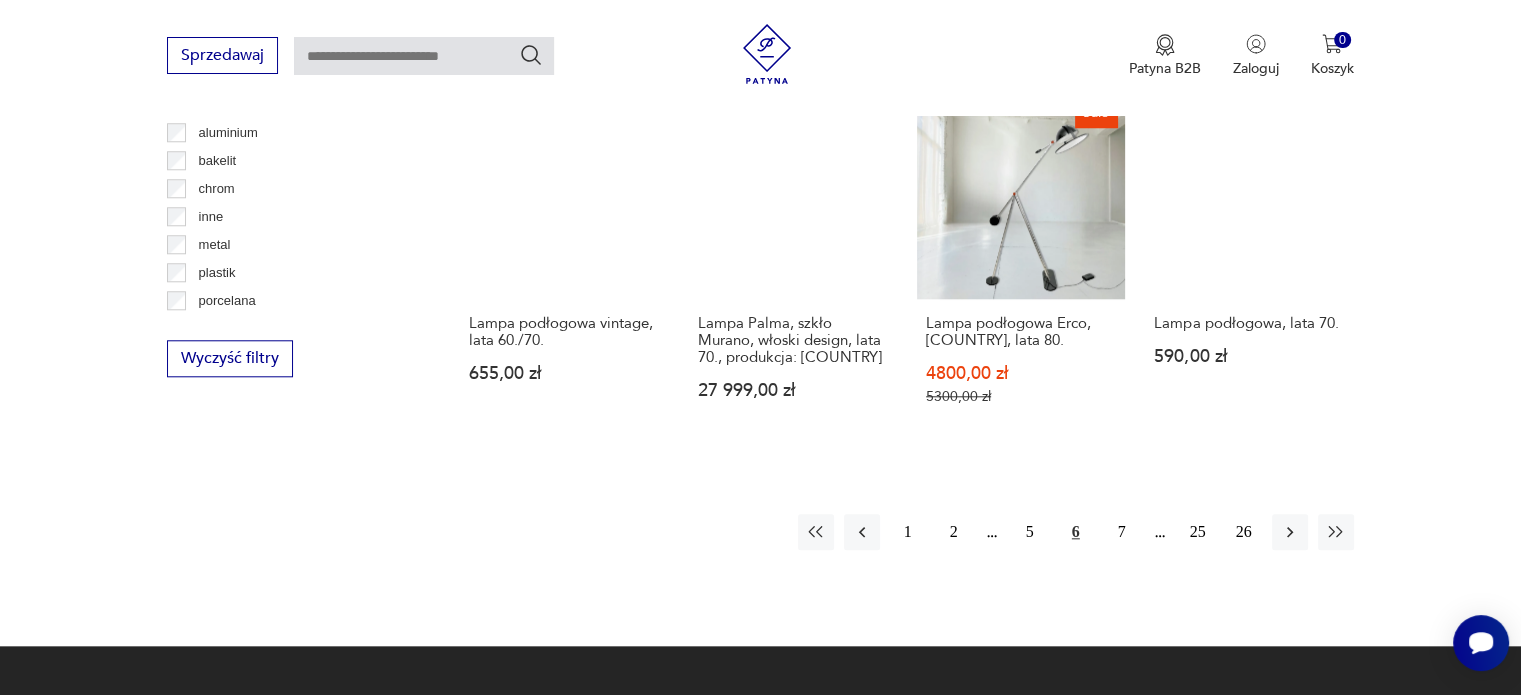 scroll, scrollTop: 2070, scrollLeft: 0, axis: vertical 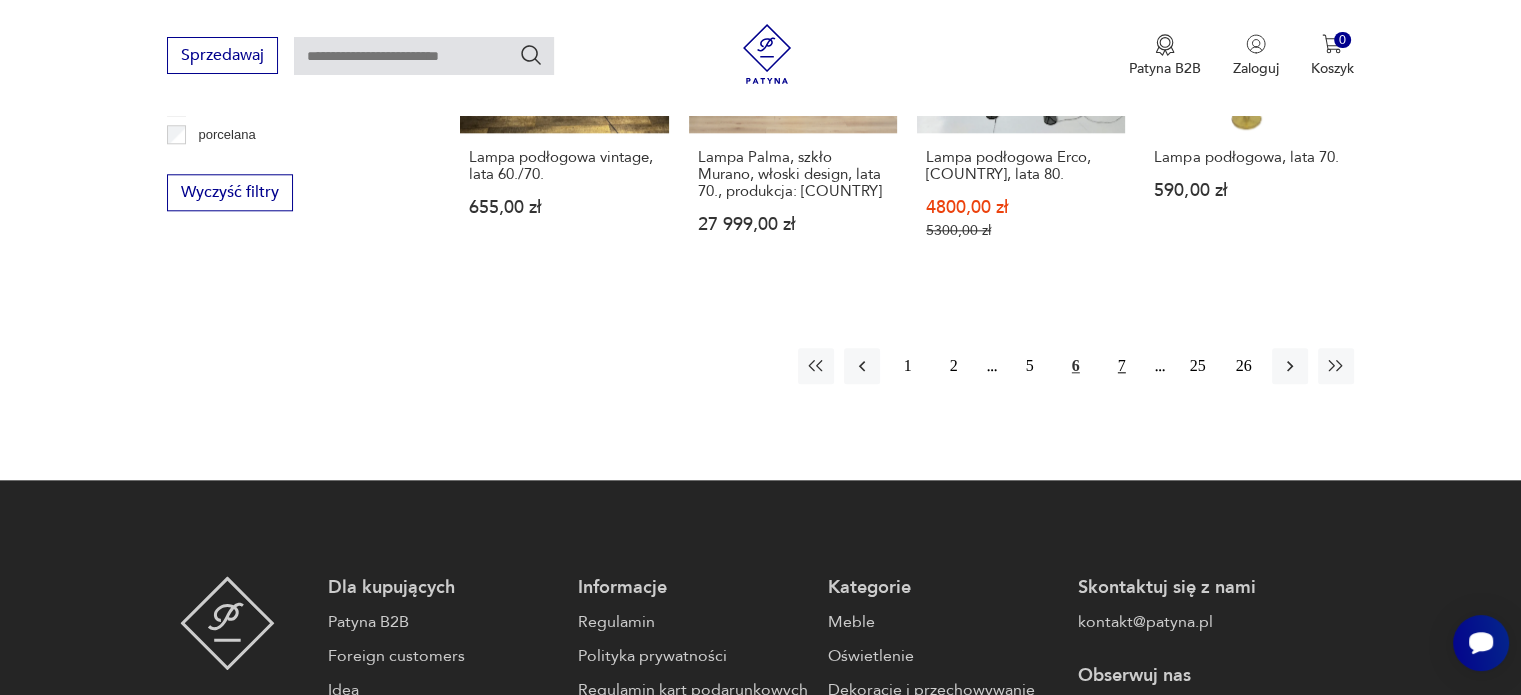 click on "7" at bounding box center (1122, 366) 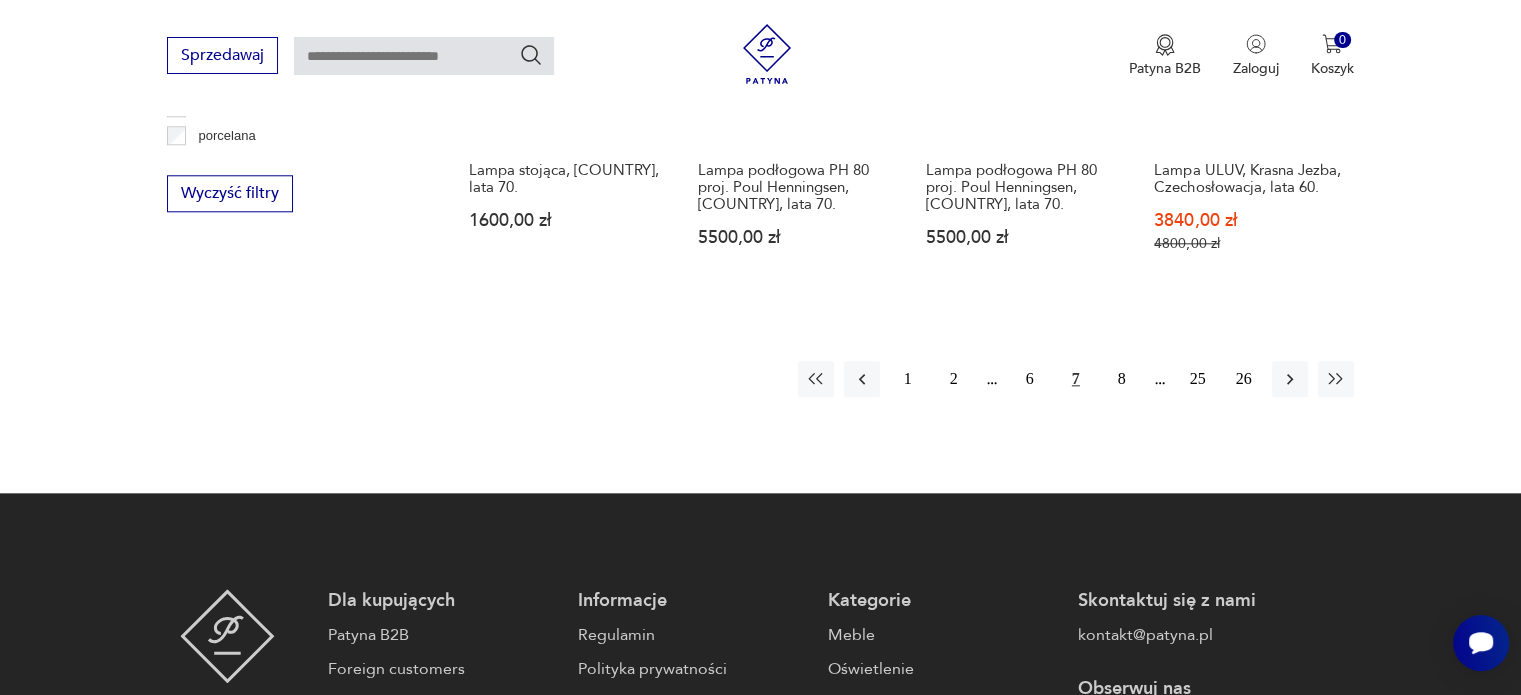 scroll, scrollTop: 2070, scrollLeft: 0, axis: vertical 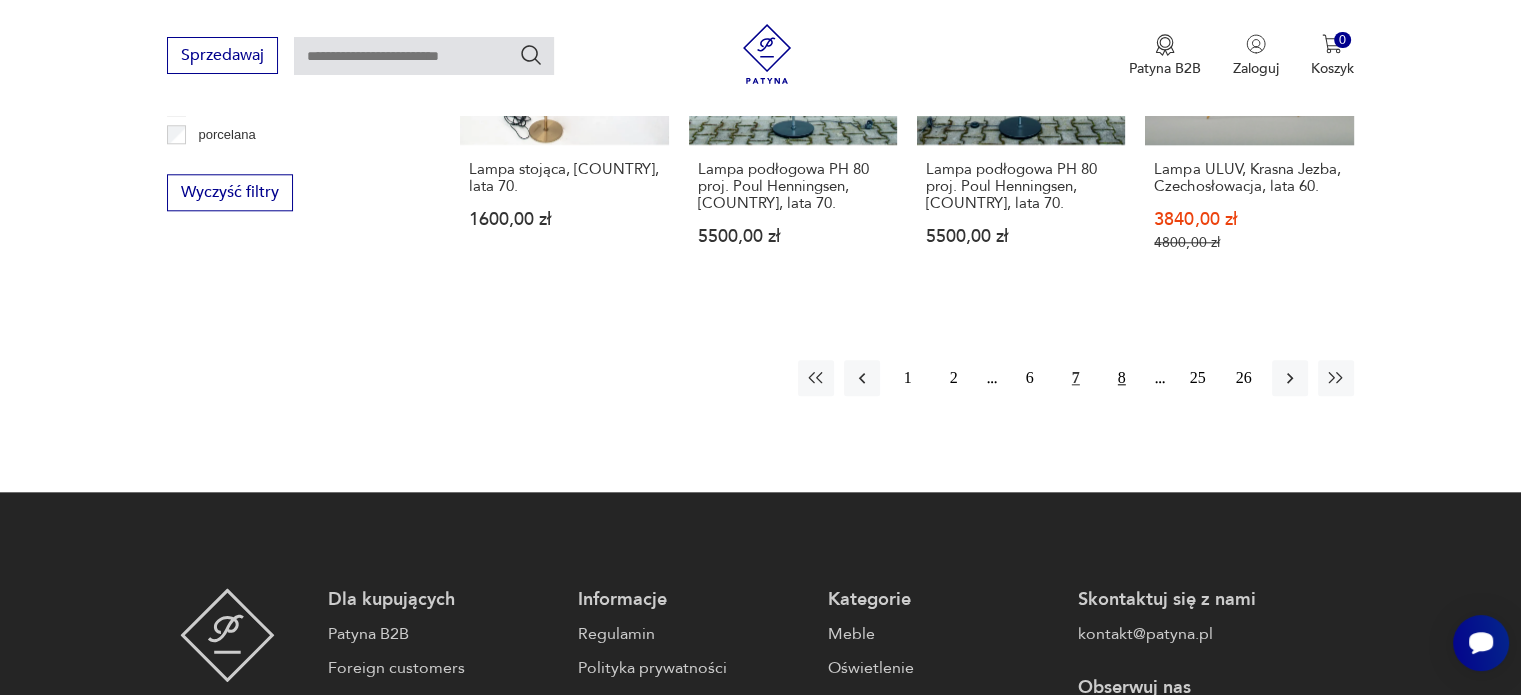 click on "8" at bounding box center [1122, 378] 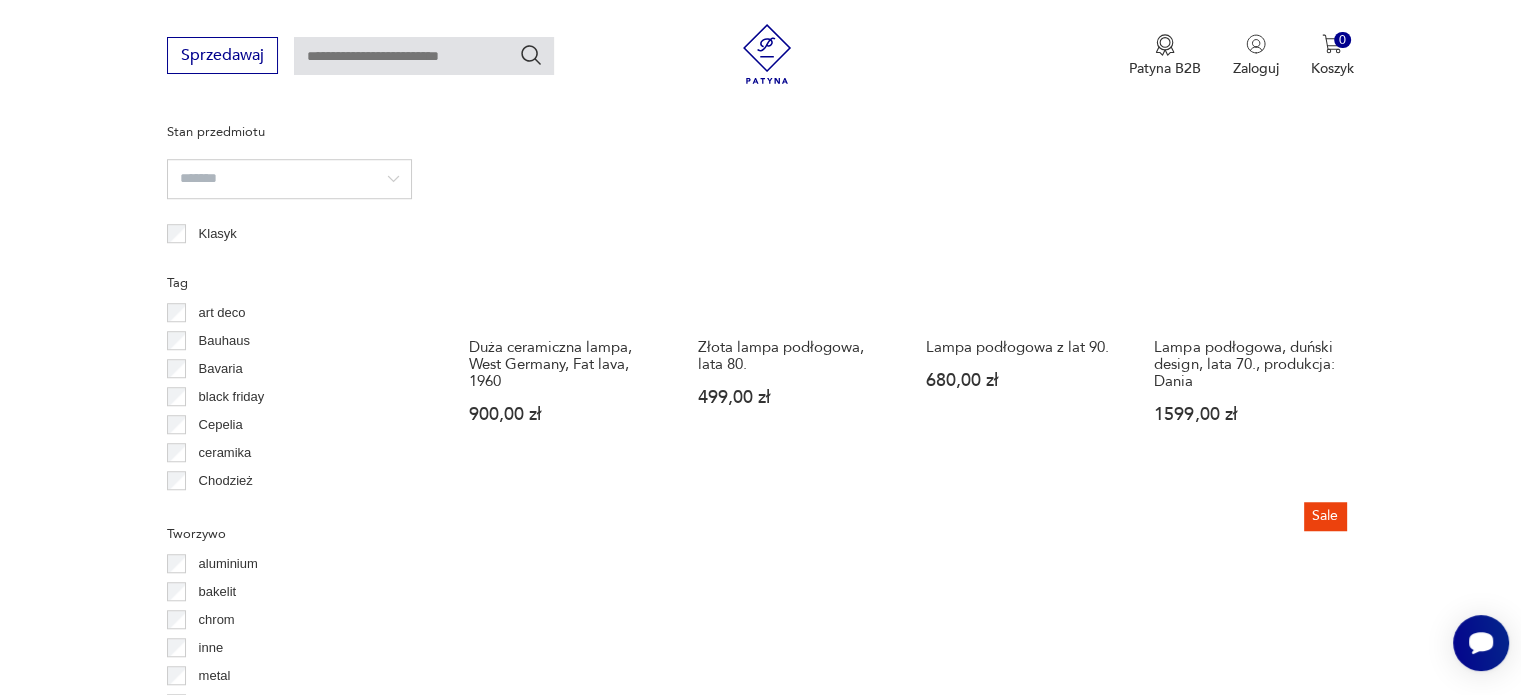 scroll, scrollTop: 1670, scrollLeft: 0, axis: vertical 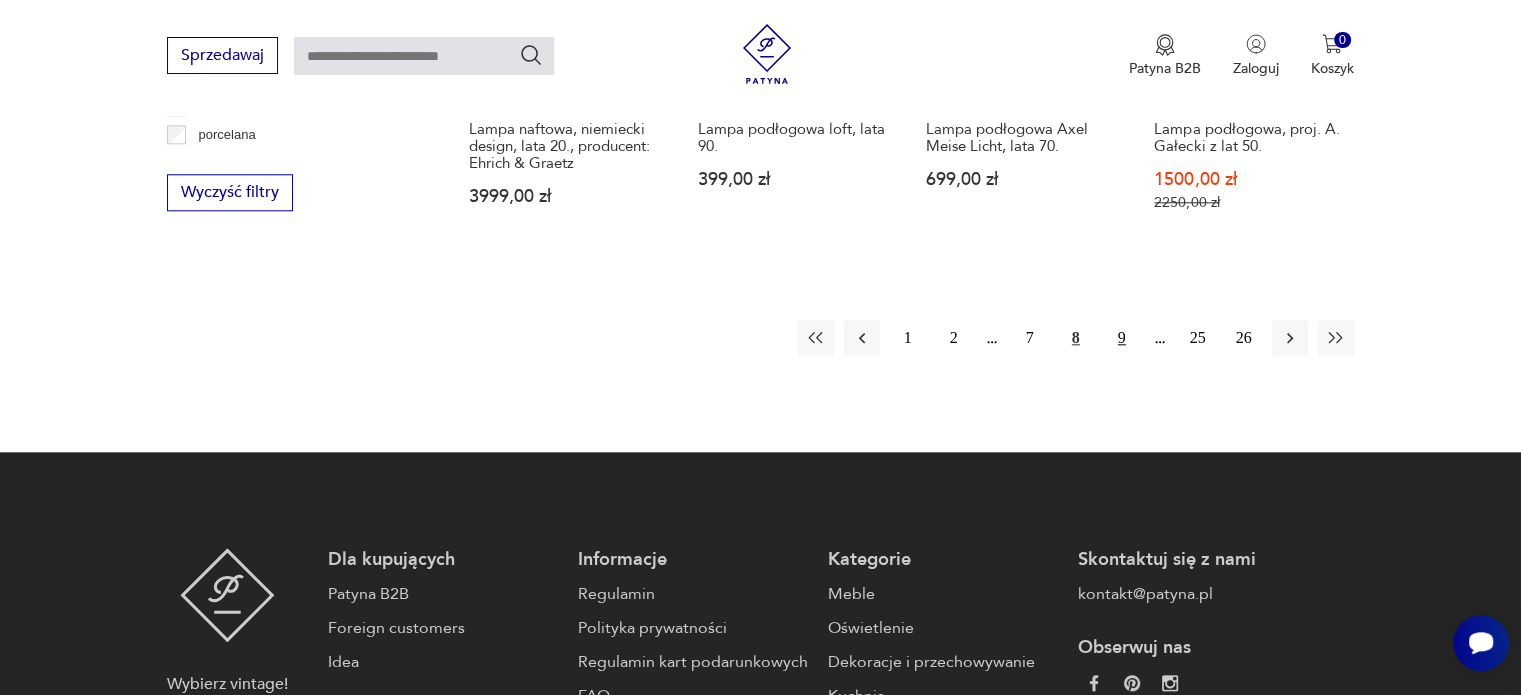 click on "9" at bounding box center [1122, 338] 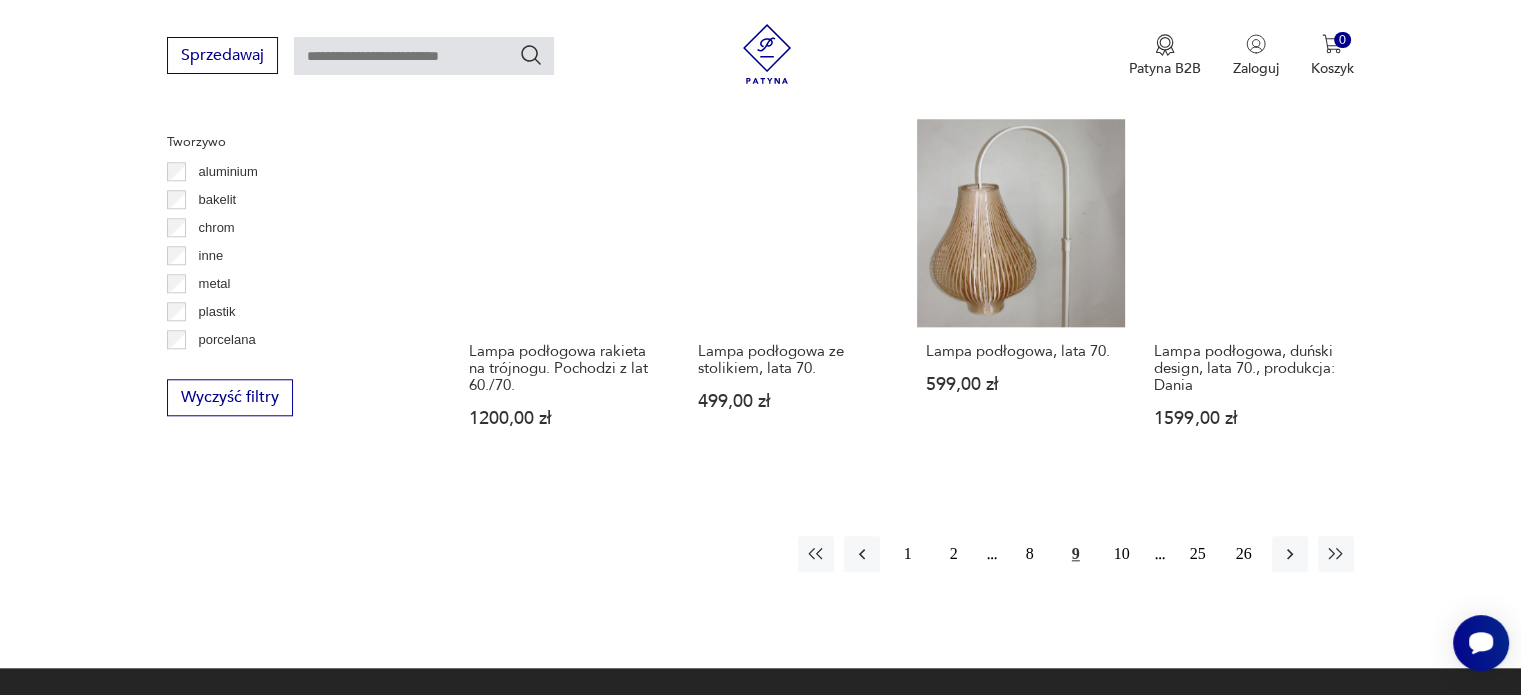 scroll, scrollTop: 1870, scrollLeft: 0, axis: vertical 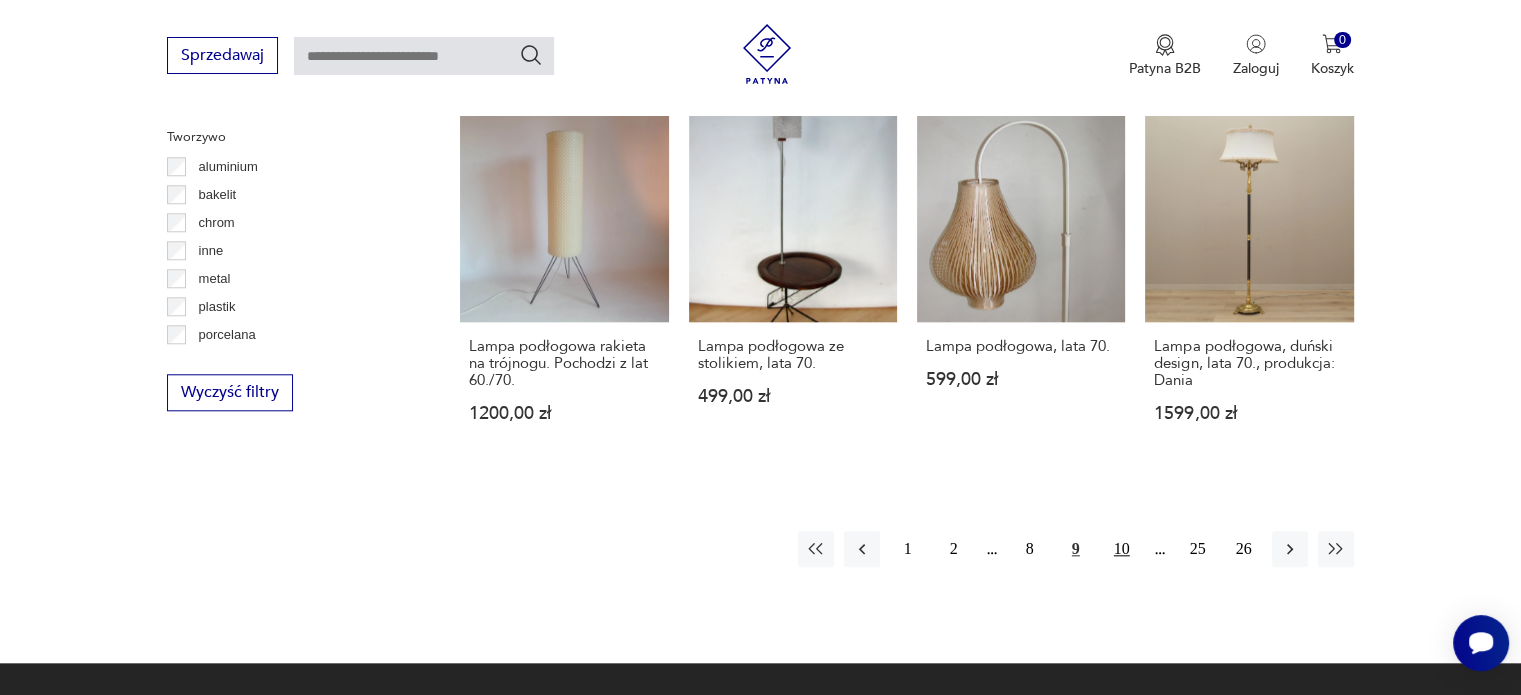 click on "10" at bounding box center [1122, 549] 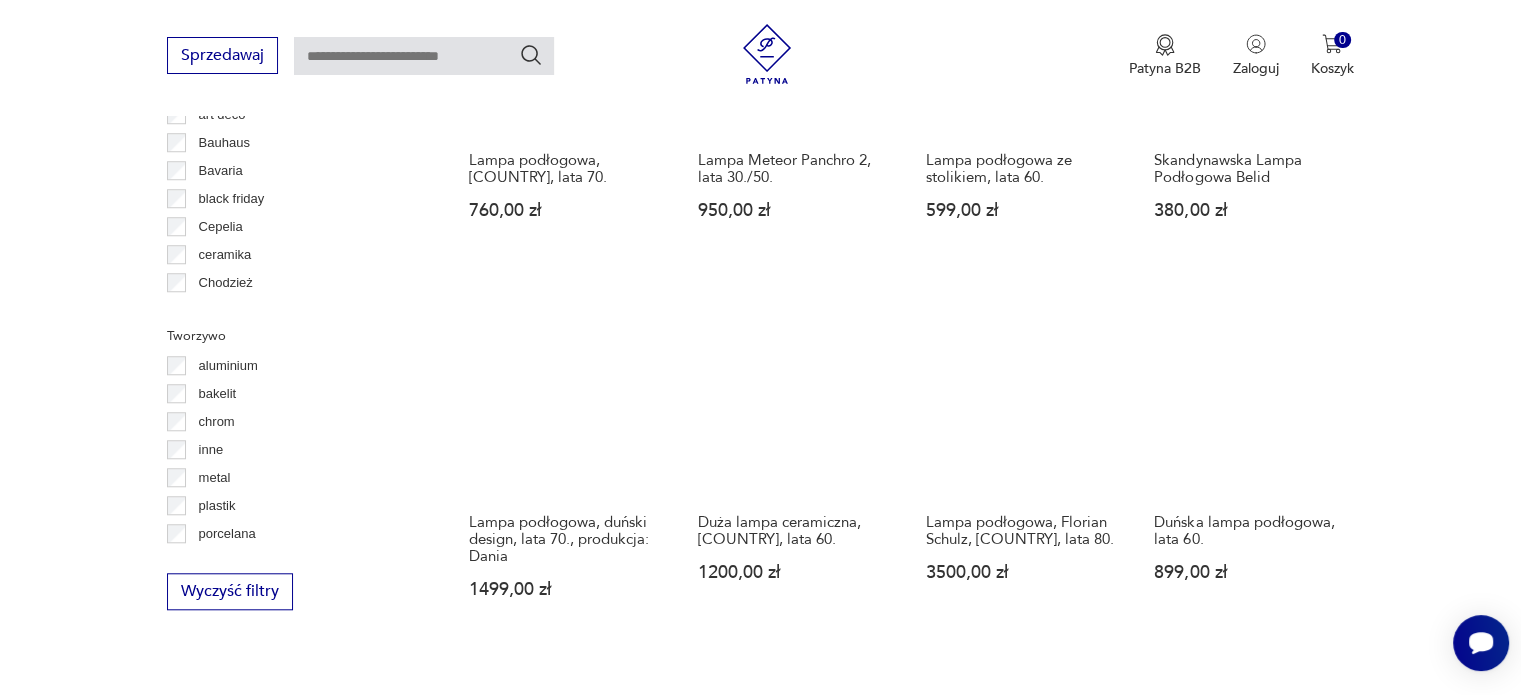 scroll, scrollTop: 1871, scrollLeft: 0, axis: vertical 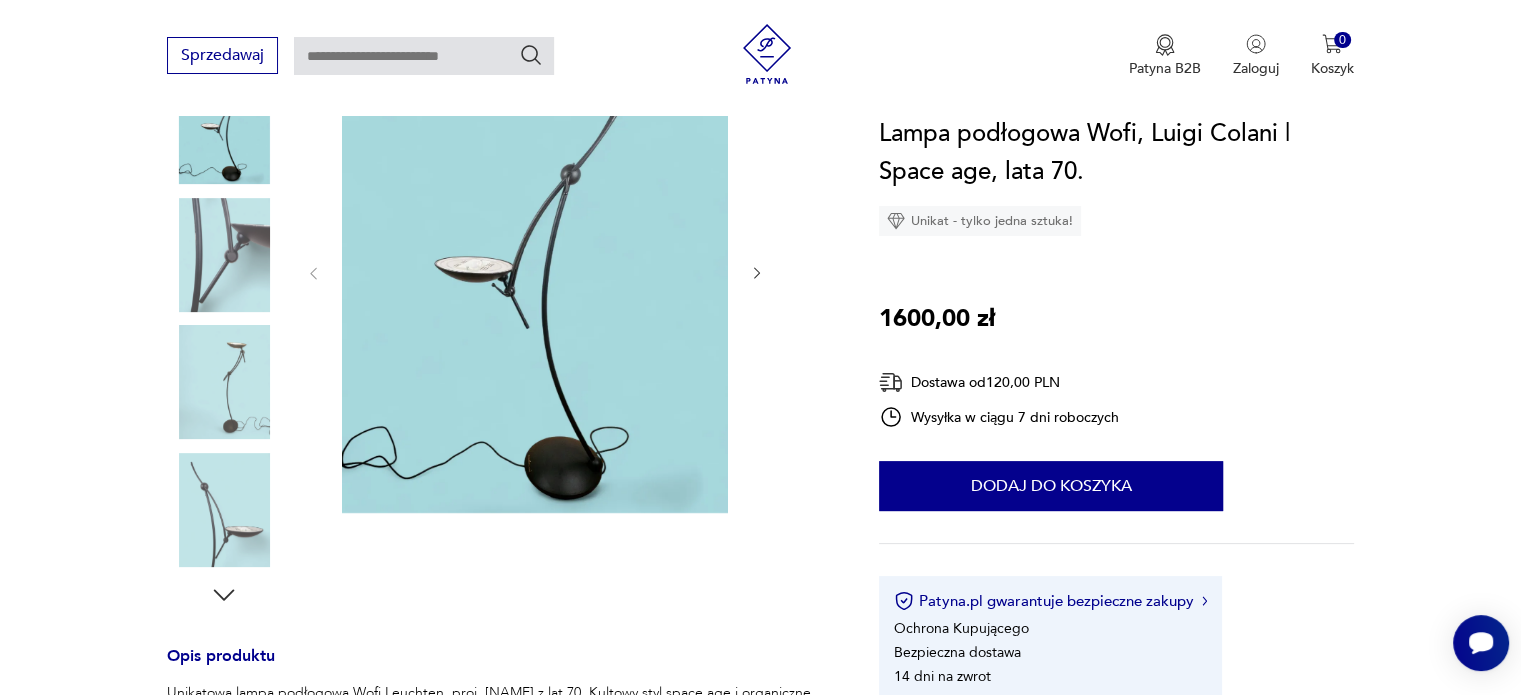 click at bounding box center [224, 255] 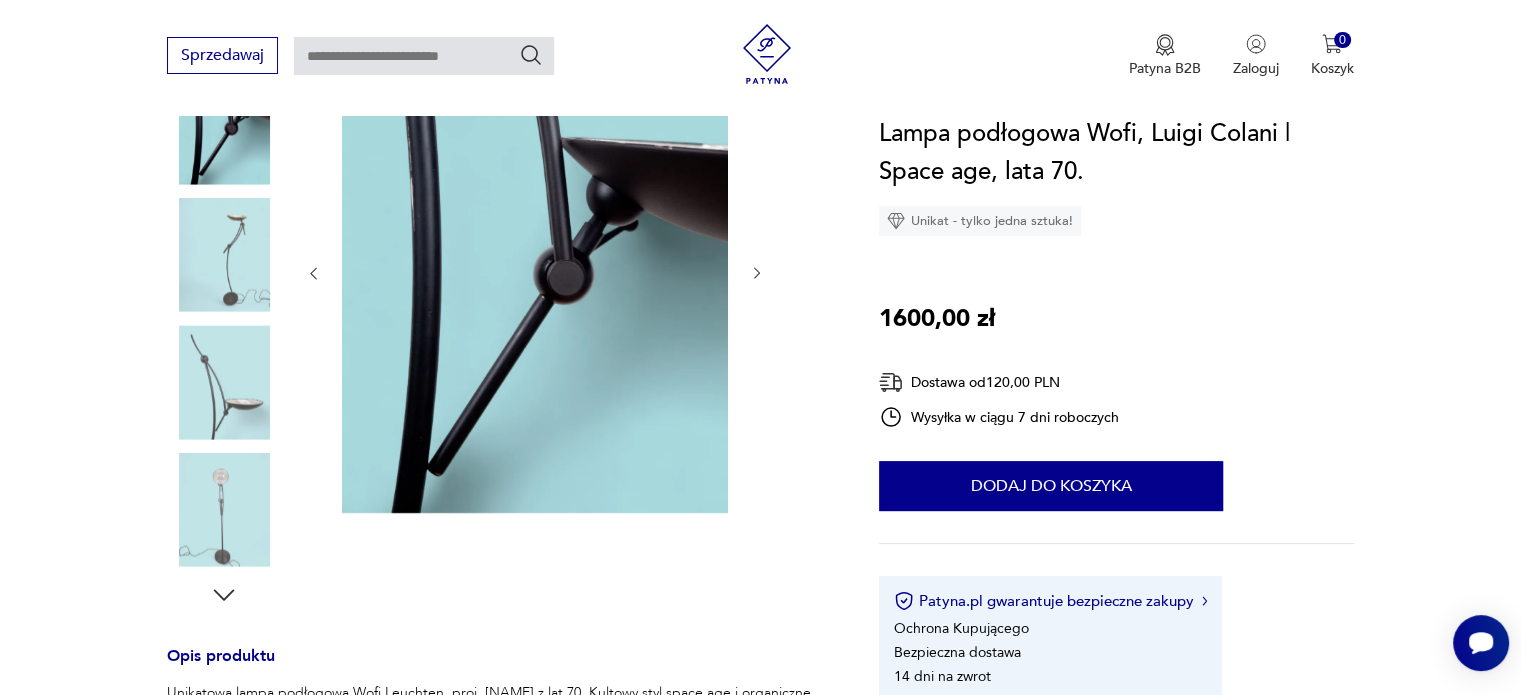 click at bounding box center [0, 0] 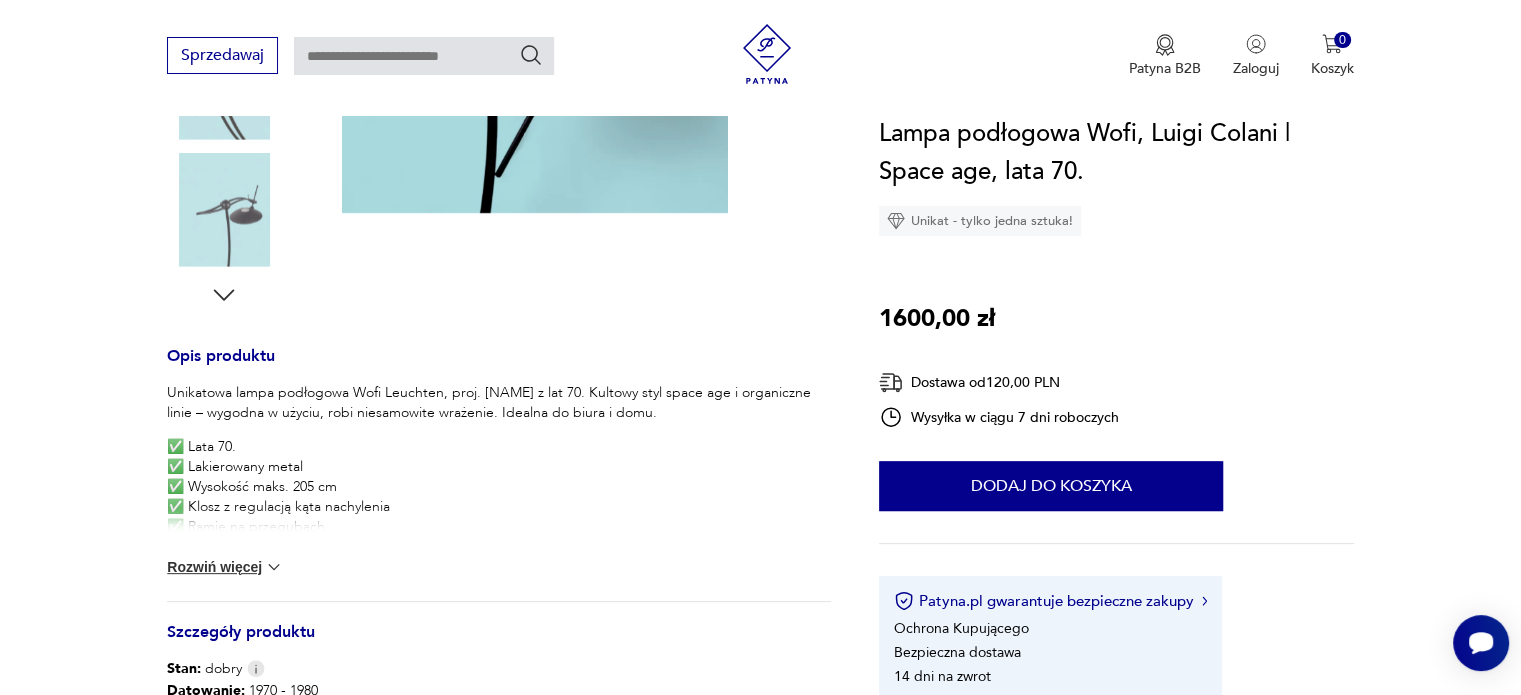 scroll, scrollTop: 200, scrollLeft: 0, axis: vertical 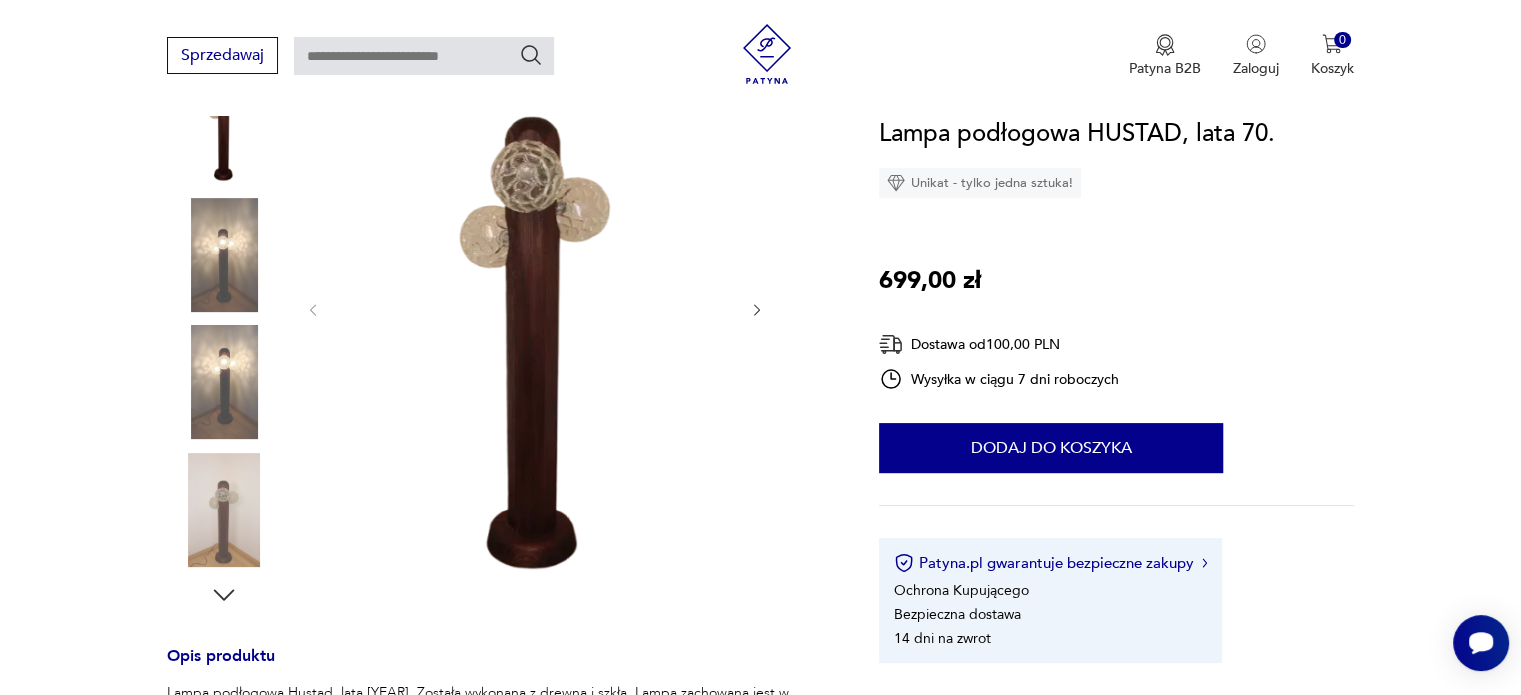 click at bounding box center (224, 255) 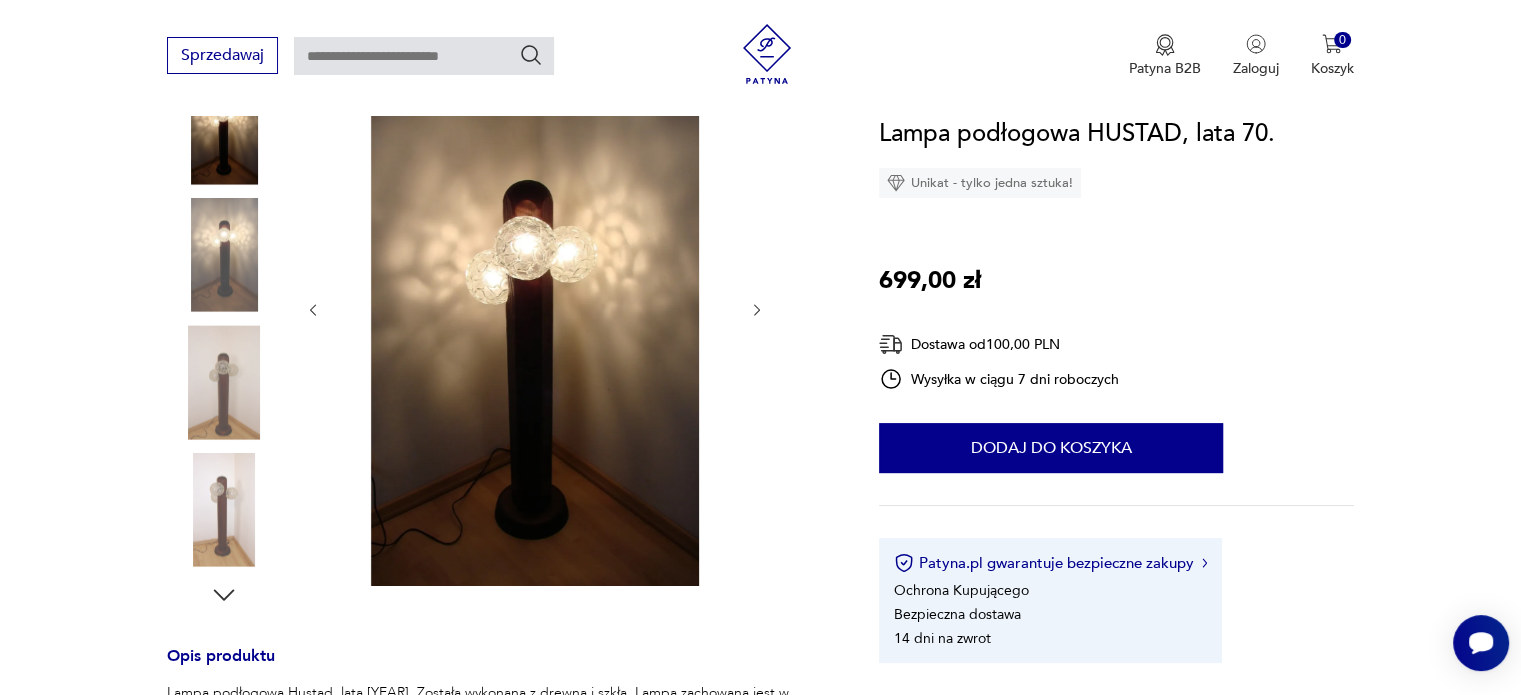 click at bounding box center [0, 0] 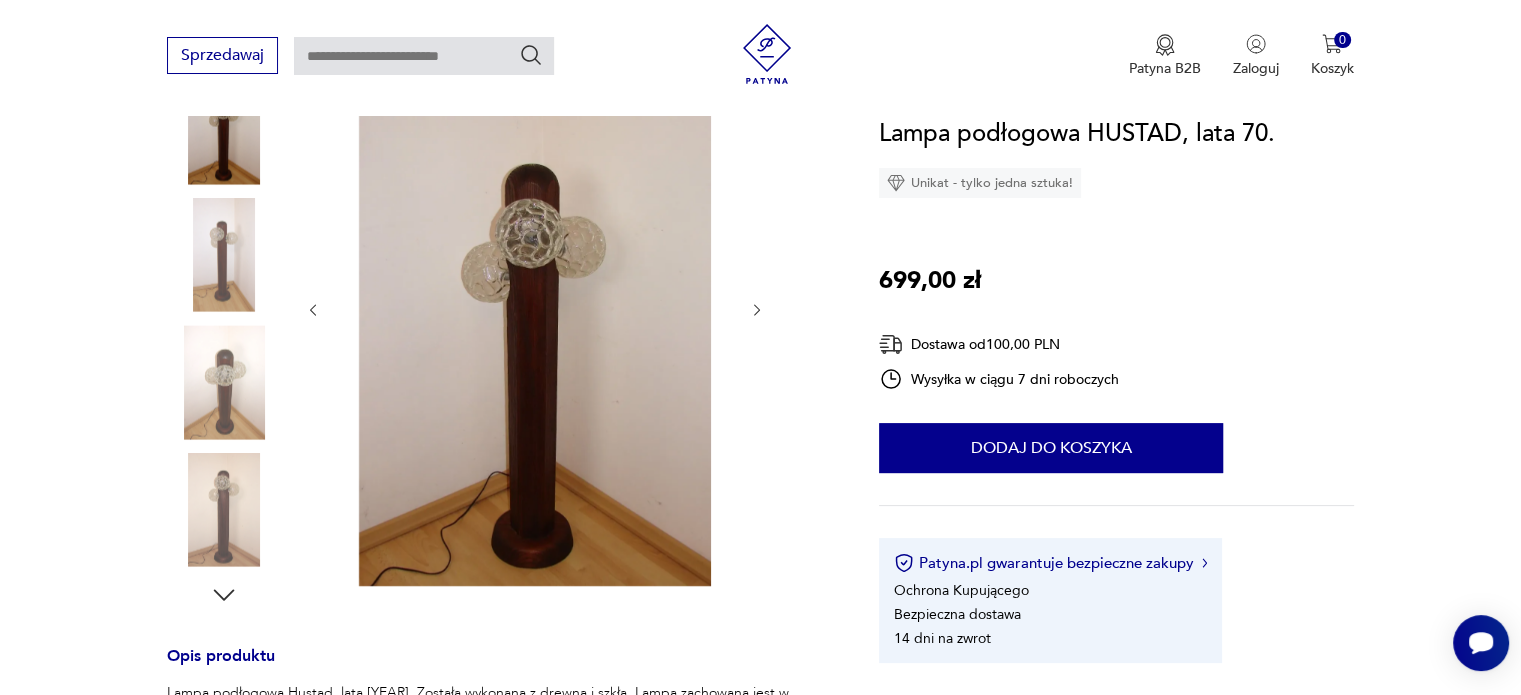 click at bounding box center [0, 0] 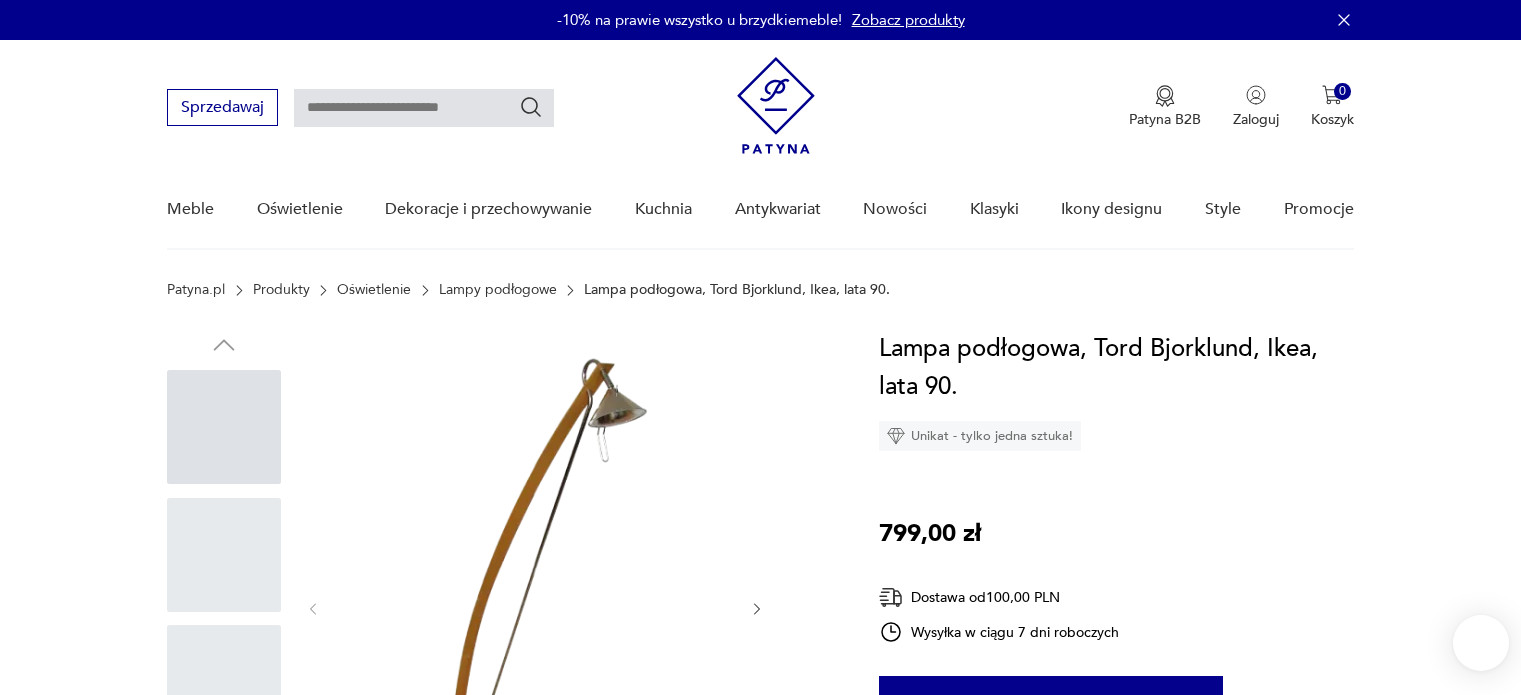 scroll, scrollTop: 0, scrollLeft: 0, axis: both 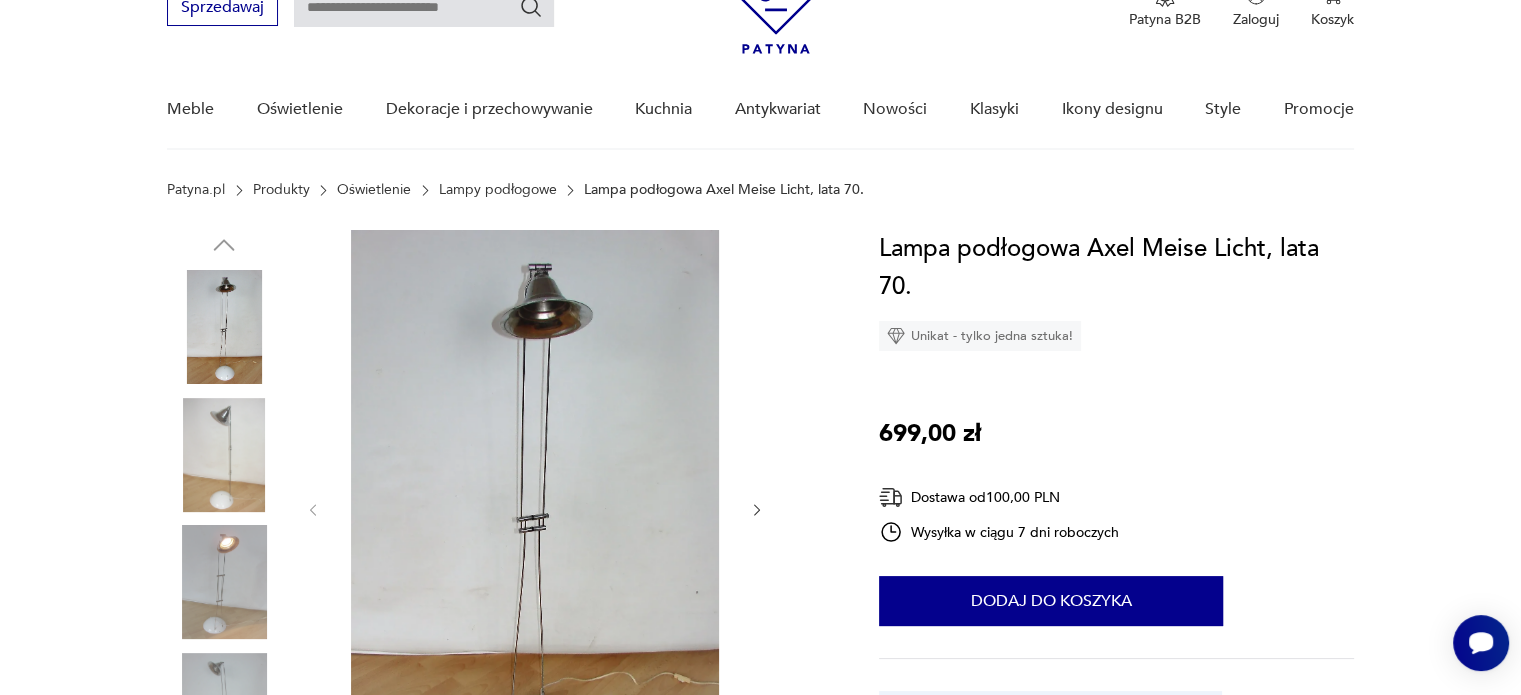 click at bounding box center [224, 455] 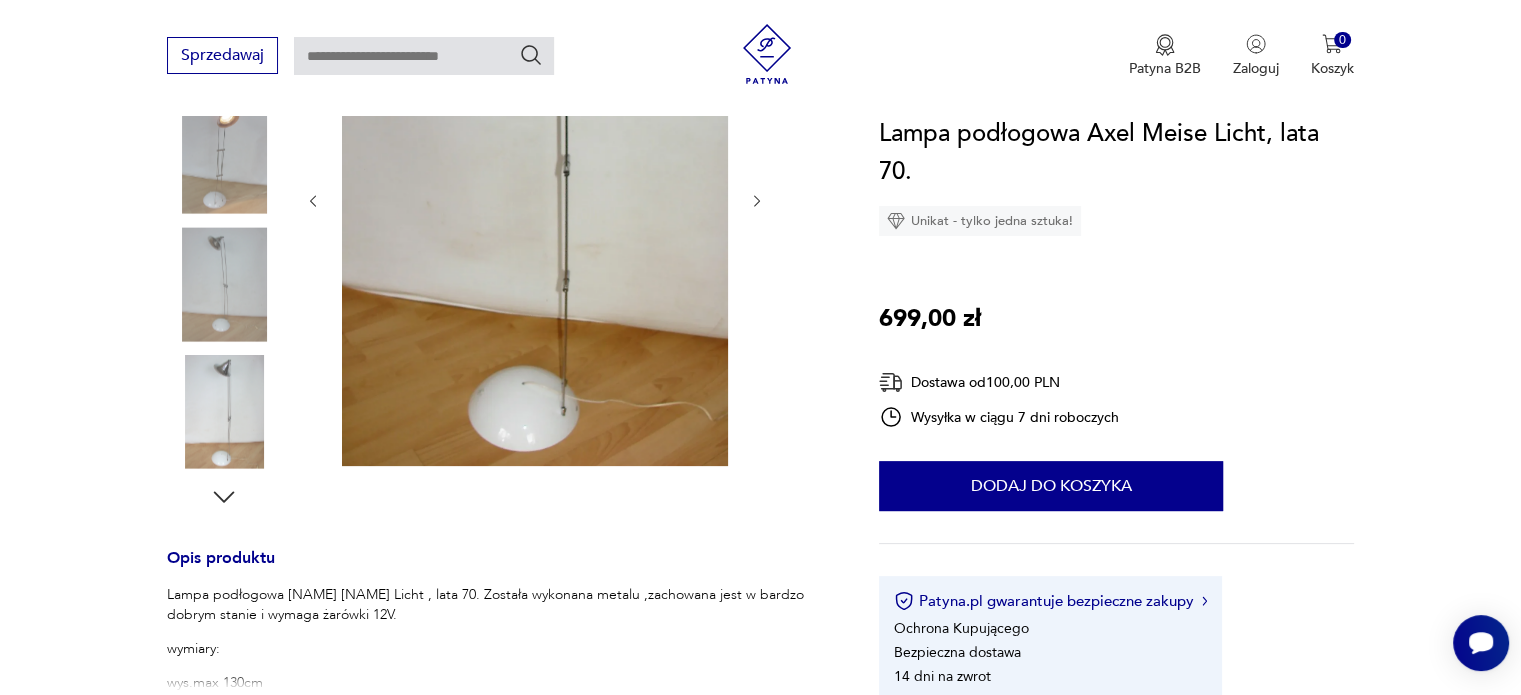 scroll, scrollTop: 400, scrollLeft: 0, axis: vertical 